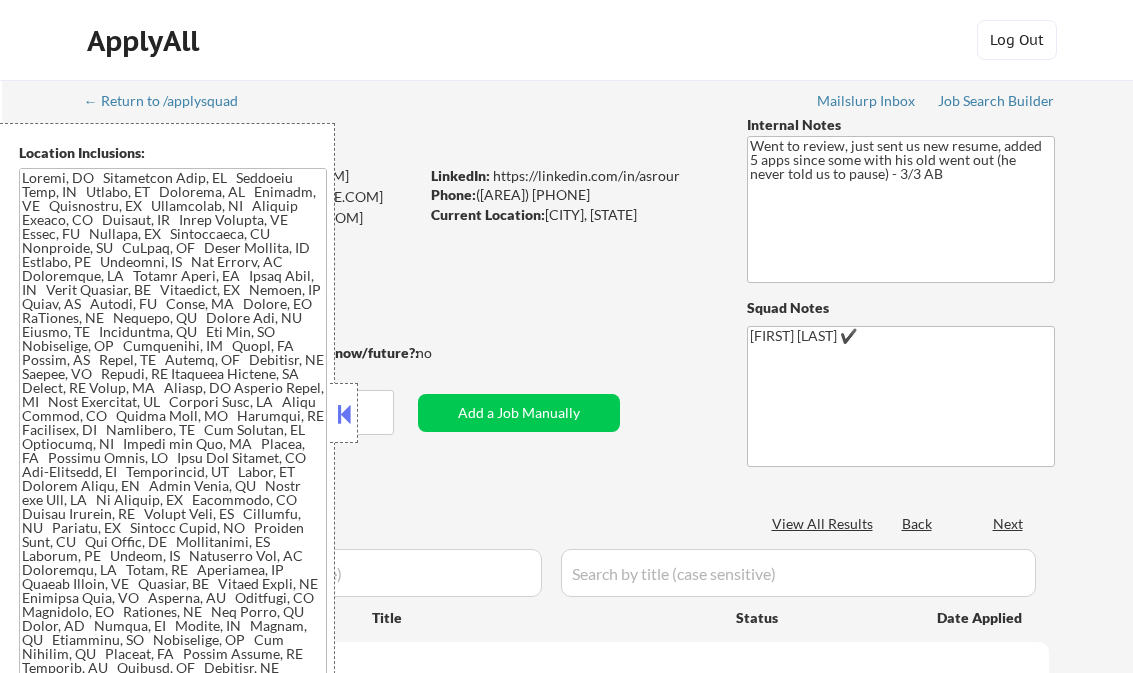 scroll, scrollTop: 0, scrollLeft: 0, axis: both 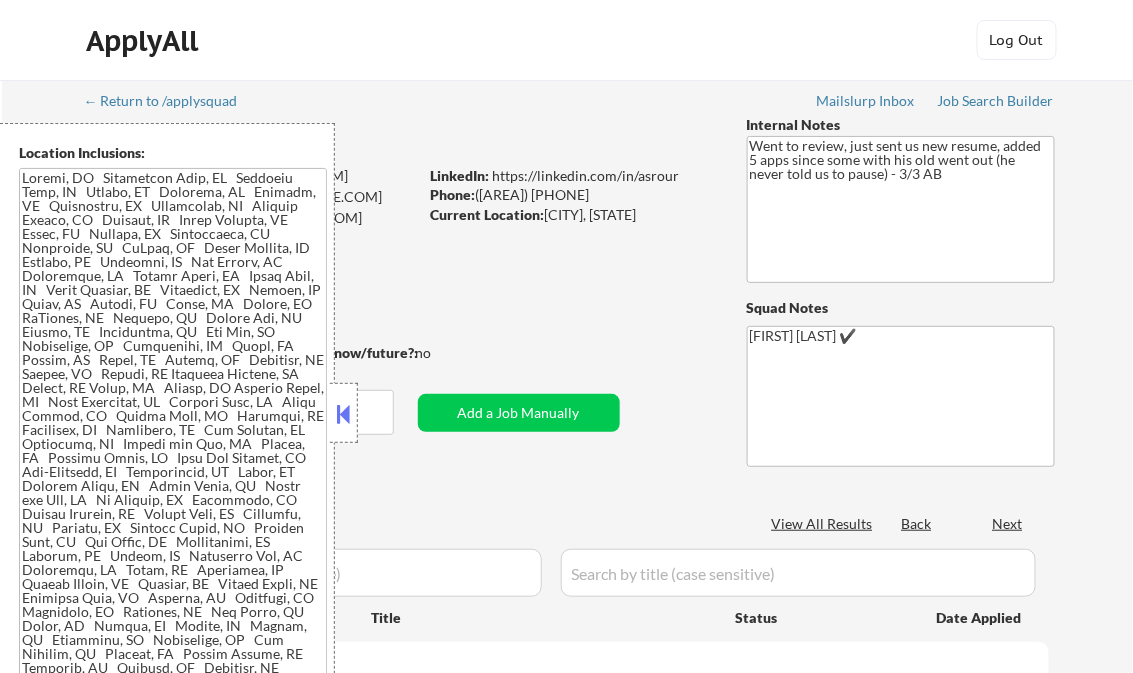 select on ""pending"" 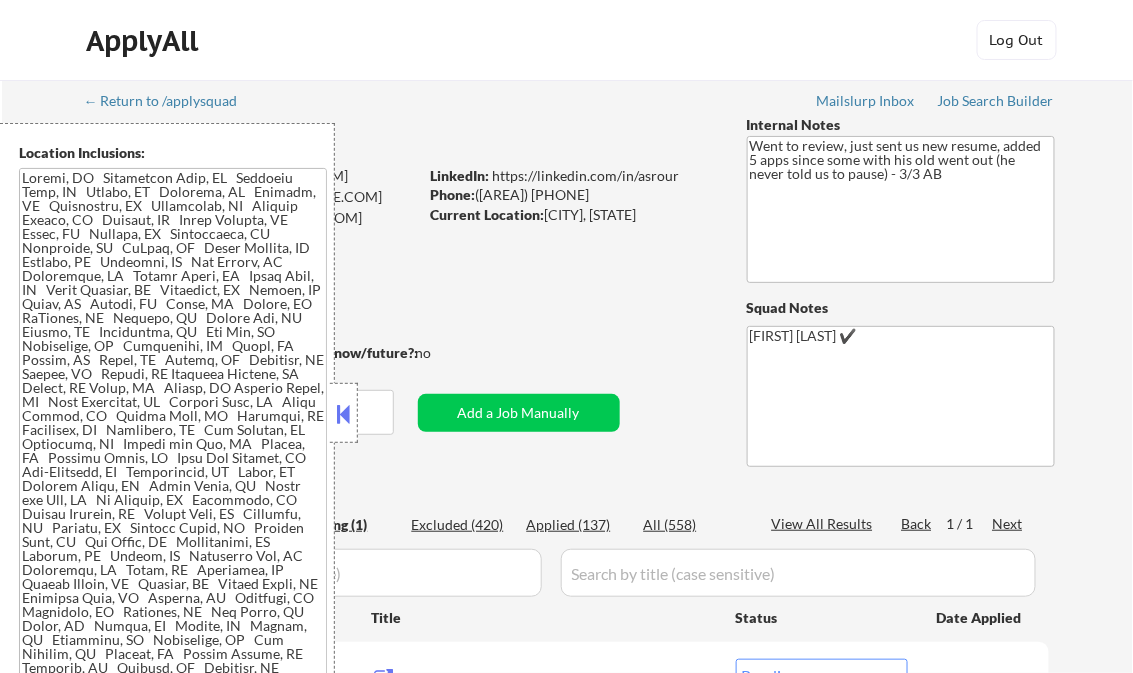 click at bounding box center (344, 414) 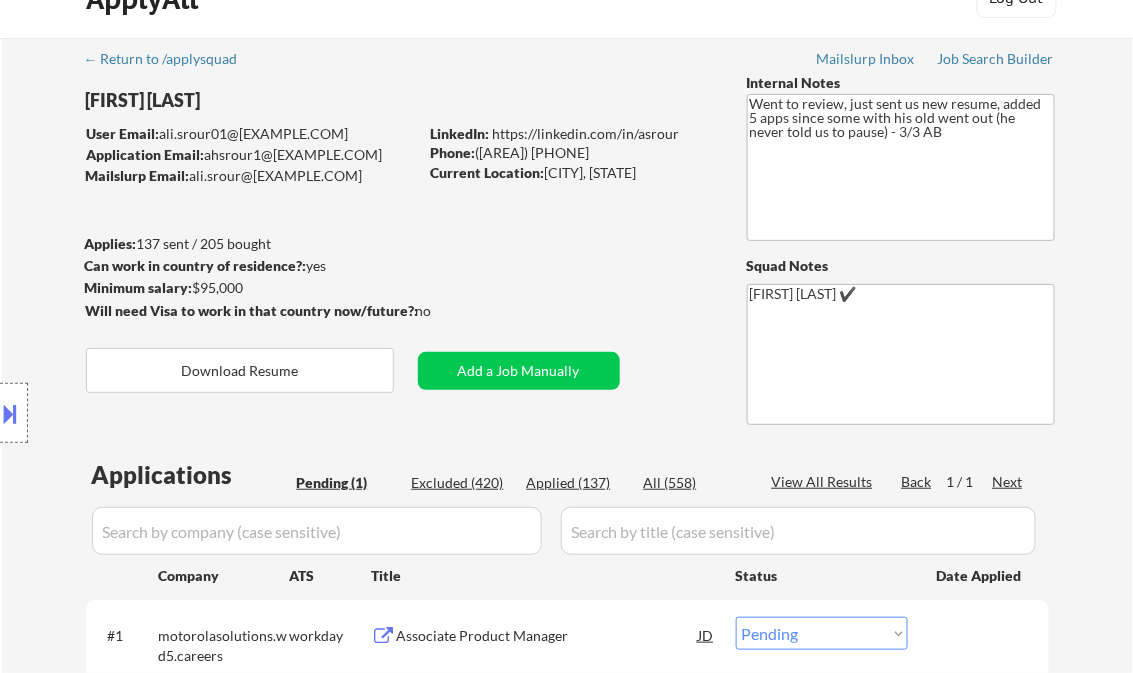 scroll, scrollTop: 0, scrollLeft: 0, axis: both 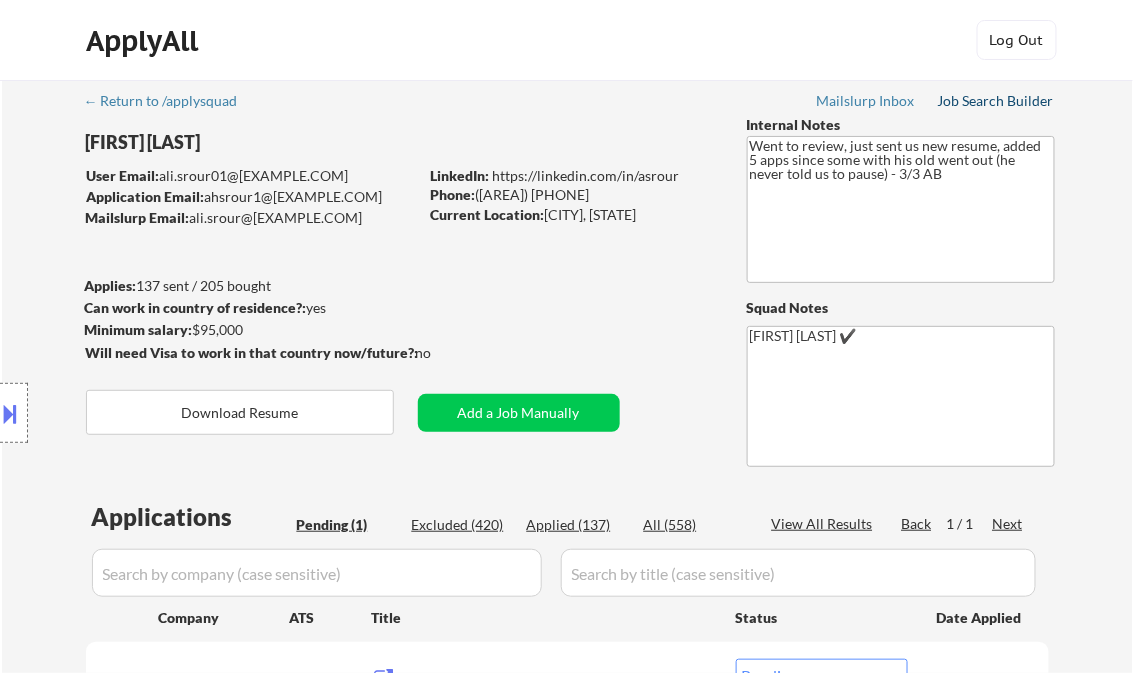 click on "Job Search Builder" at bounding box center [996, 101] 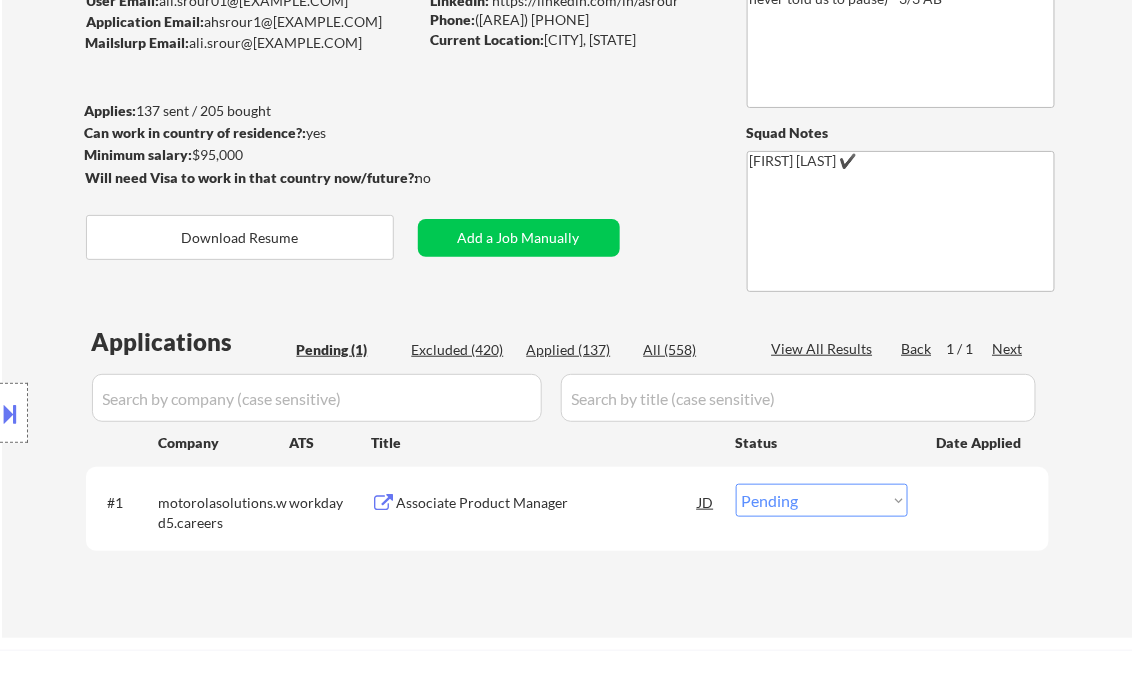 scroll, scrollTop: 320, scrollLeft: 0, axis: vertical 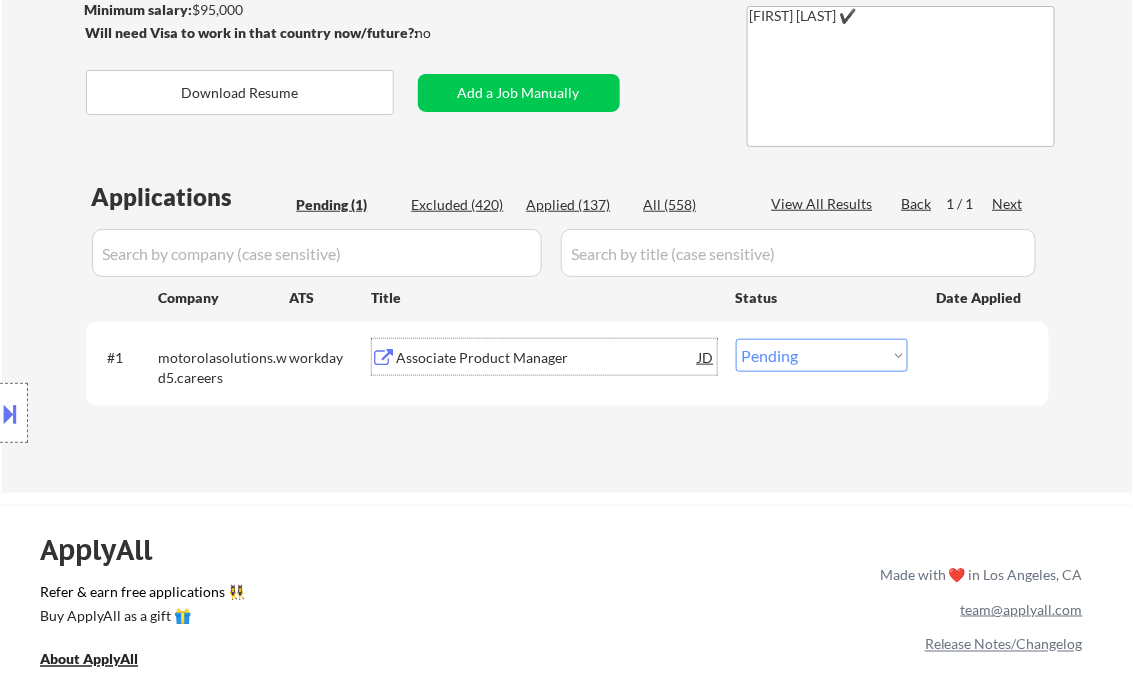 click on "Associate Product Manager" at bounding box center (548, 358) 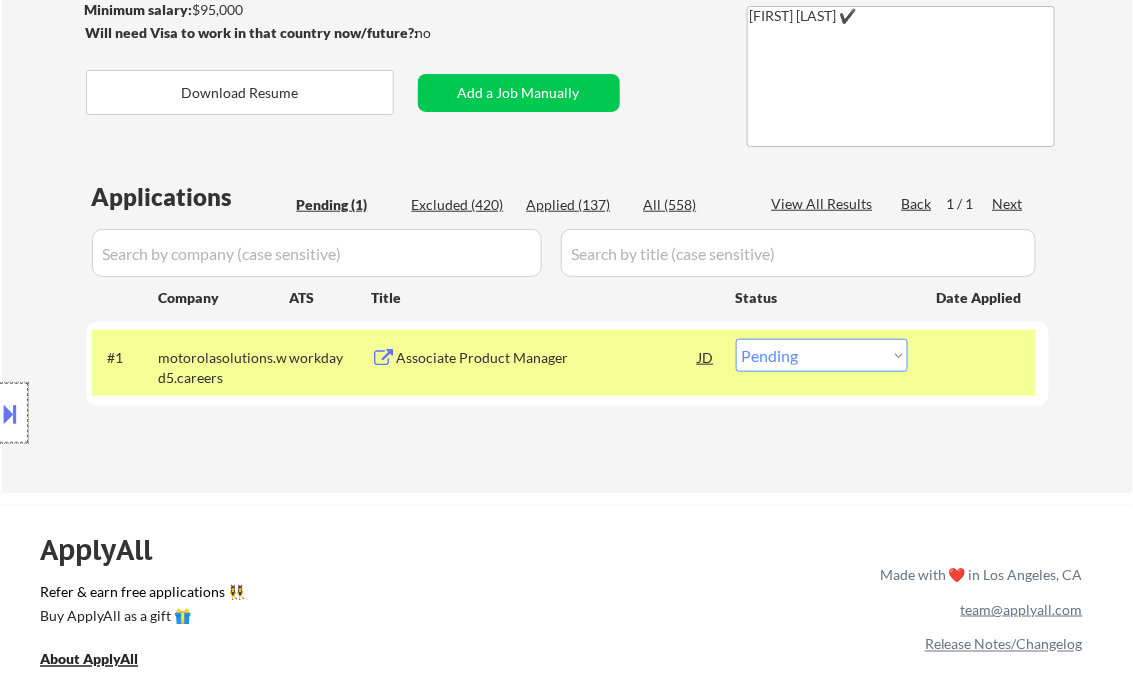 click at bounding box center (14, 413) 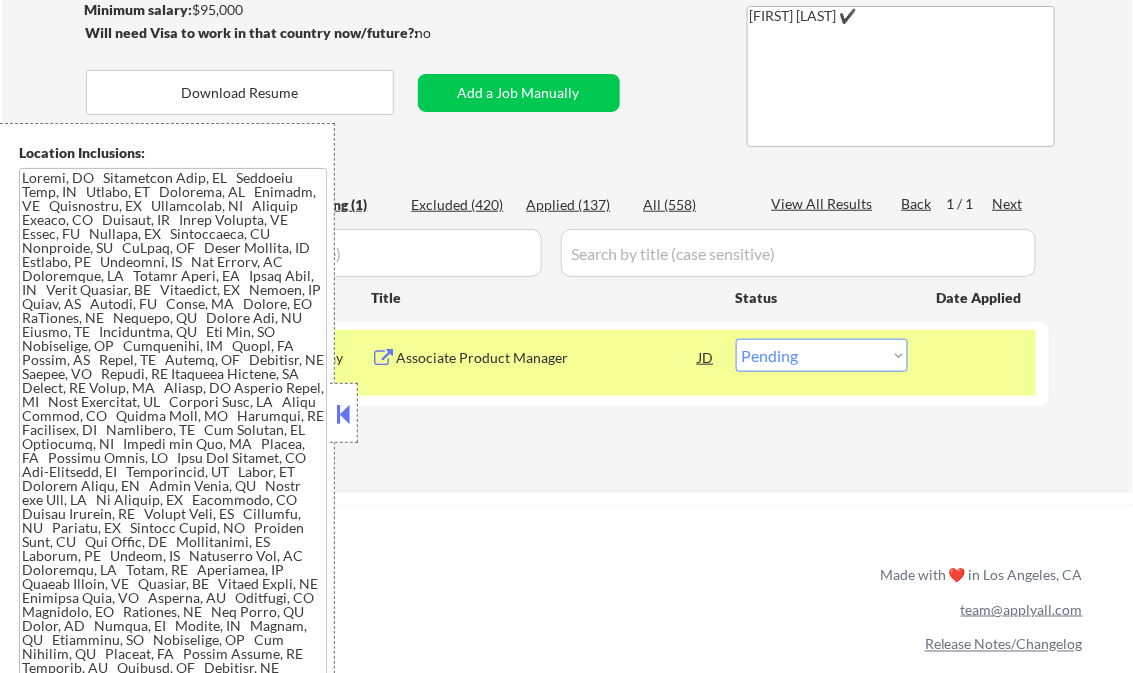click at bounding box center [344, 414] 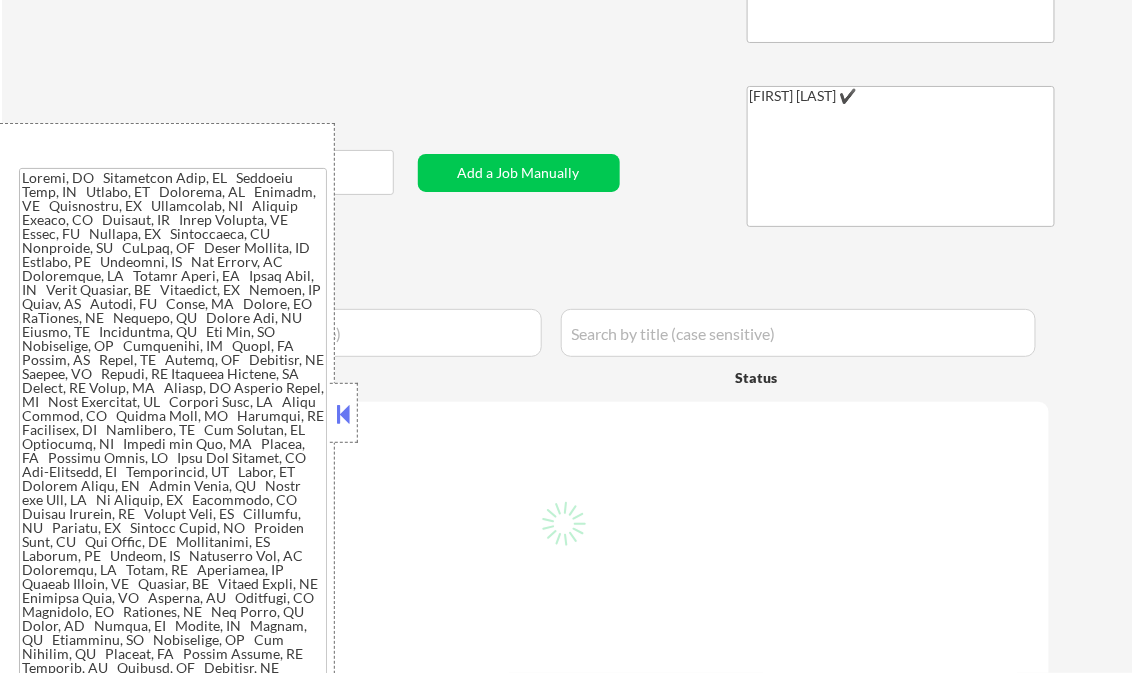 select on ""applied"" 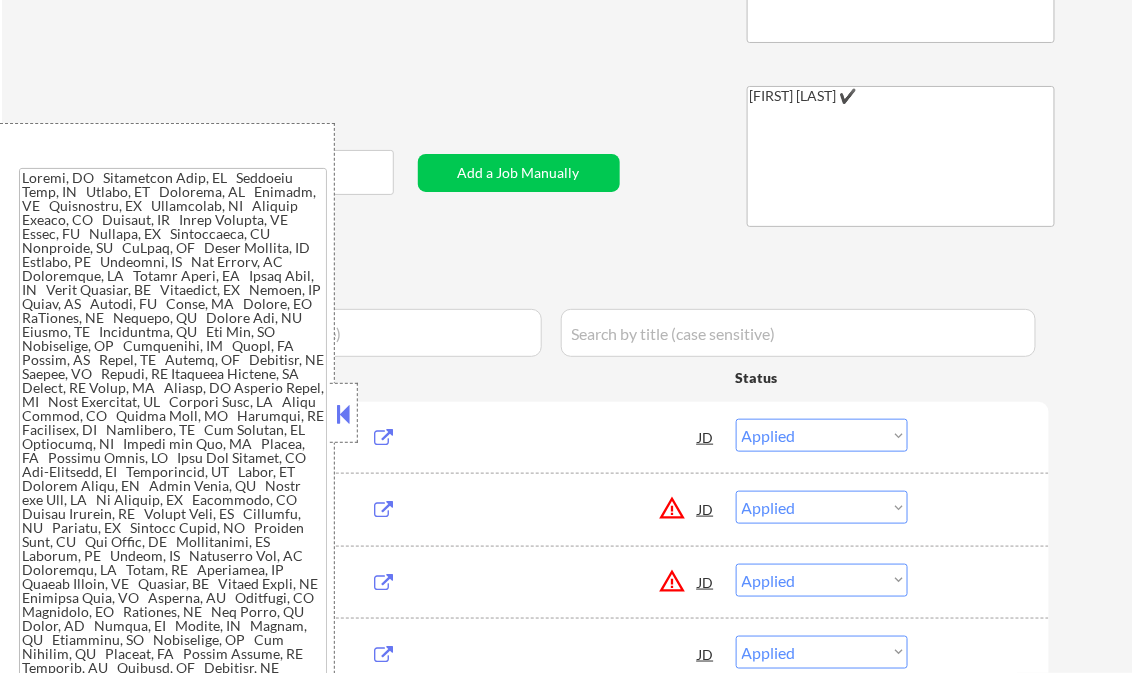 scroll, scrollTop: 240, scrollLeft: 0, axis: vertical 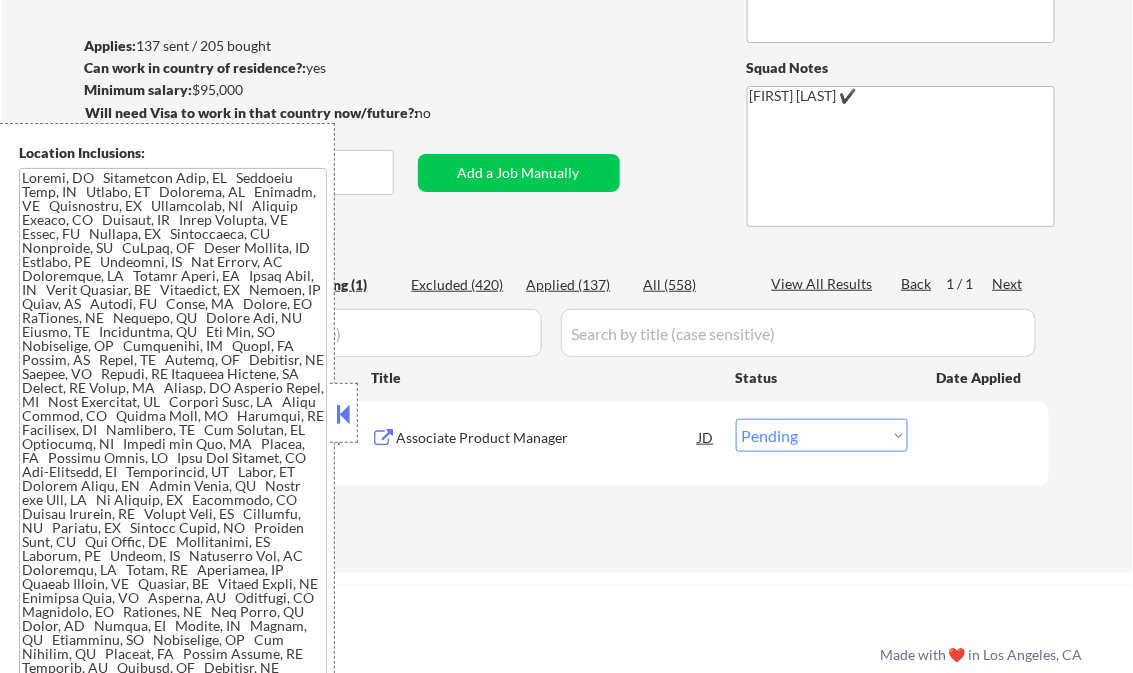 click at bounding box center [344, 414] 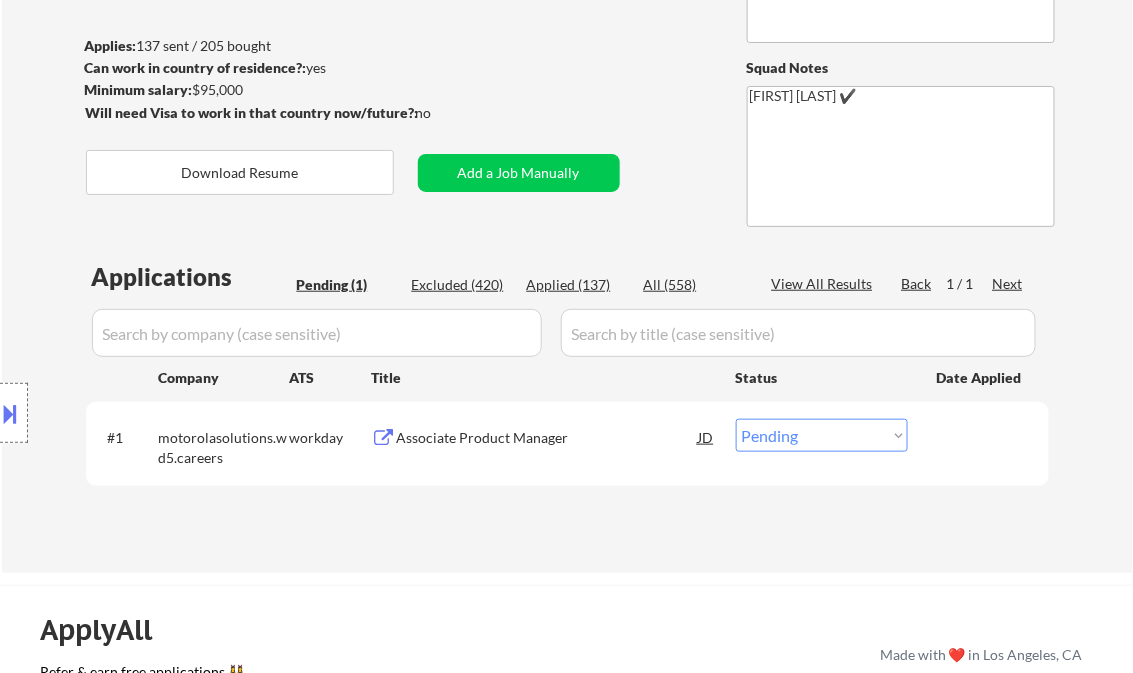 click on "Applied (137)" at bounding box center [577, 285] 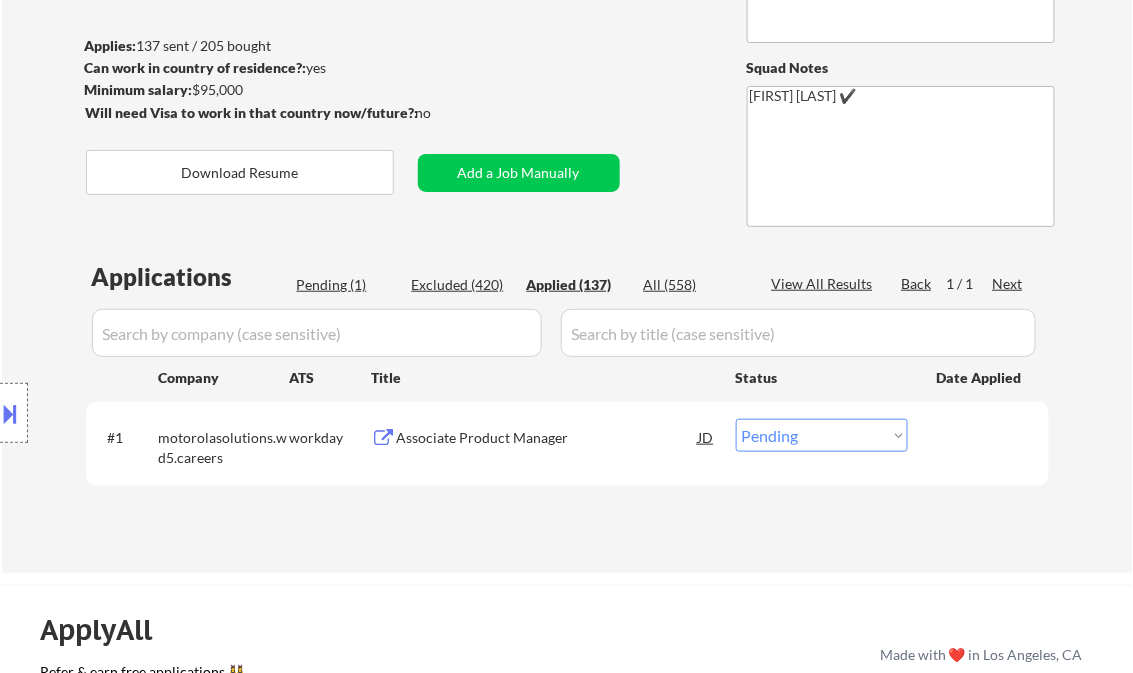 select on ""applied"" 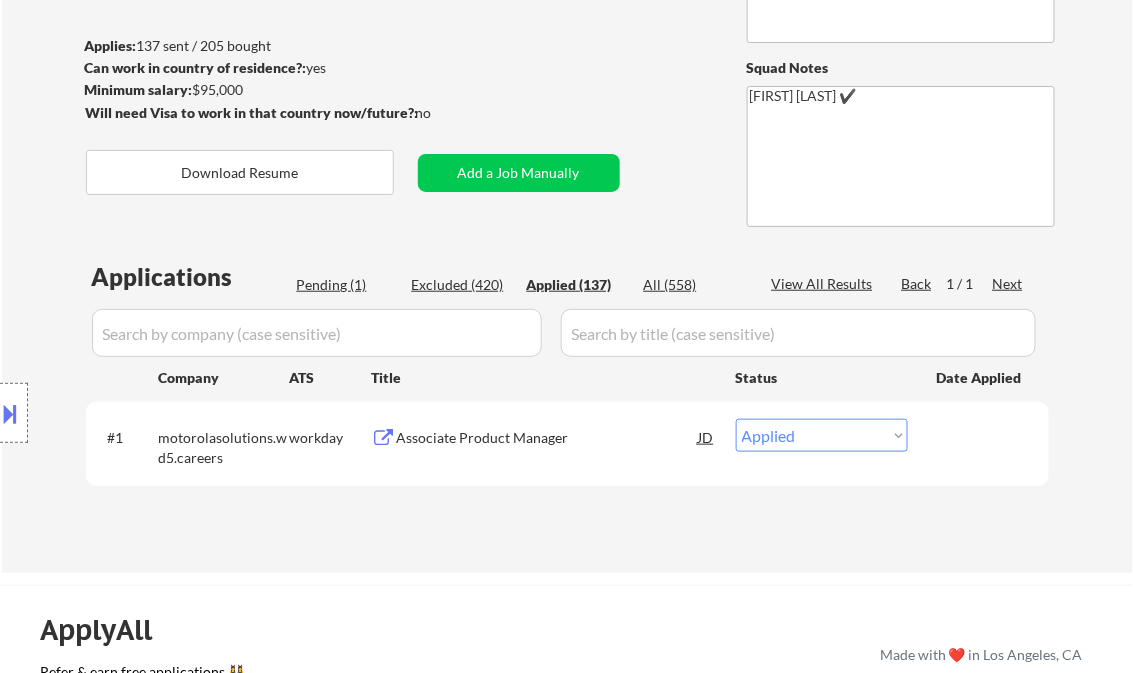 click on "Jul 26, 2025" at bounding box center (567, 397) 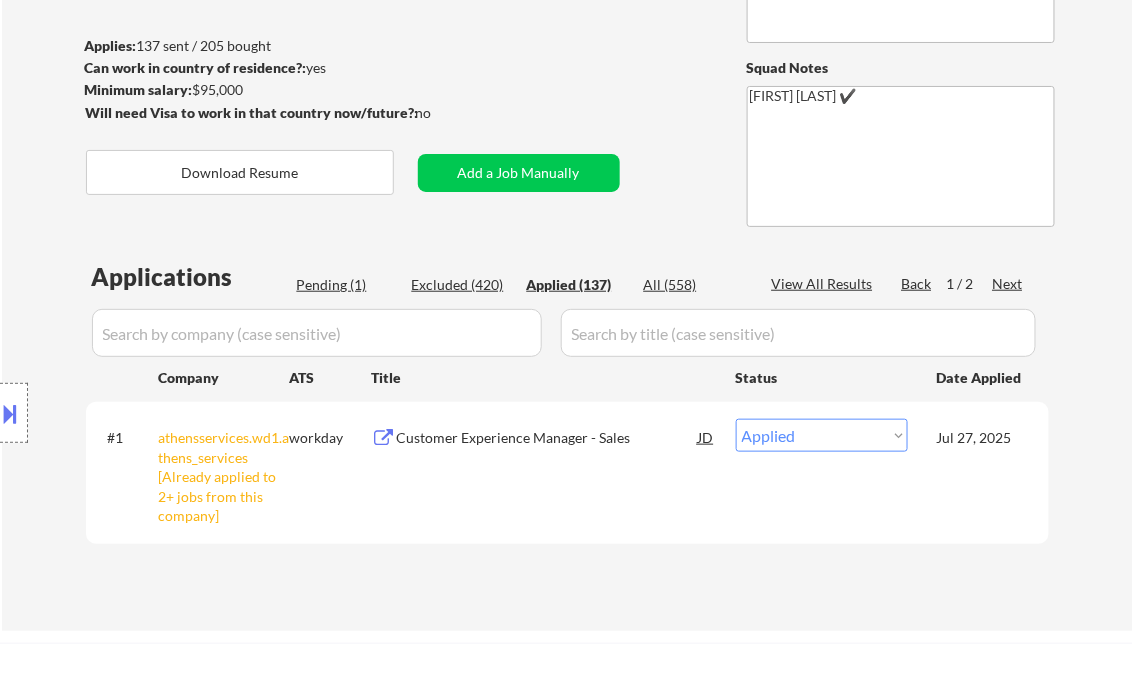 click on "View All Results" at bounding box center (825, 284) 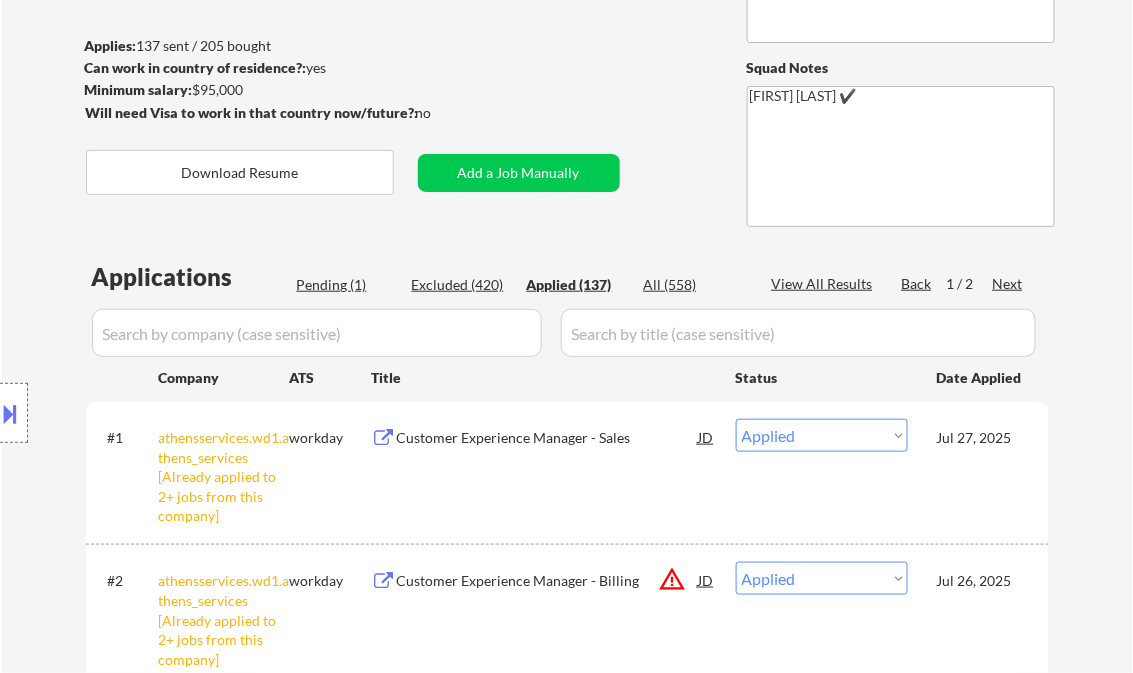 select on ""applied"" 